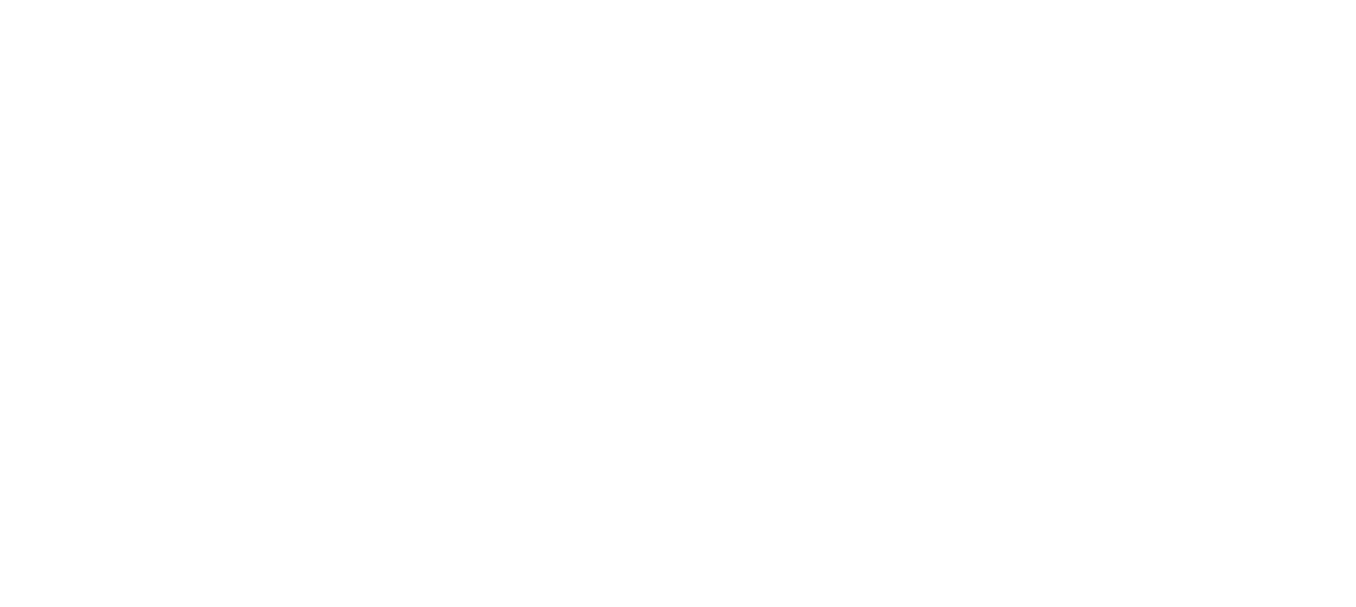 scroll, scrollTop: 0, scrollLeft: 0, axis: both 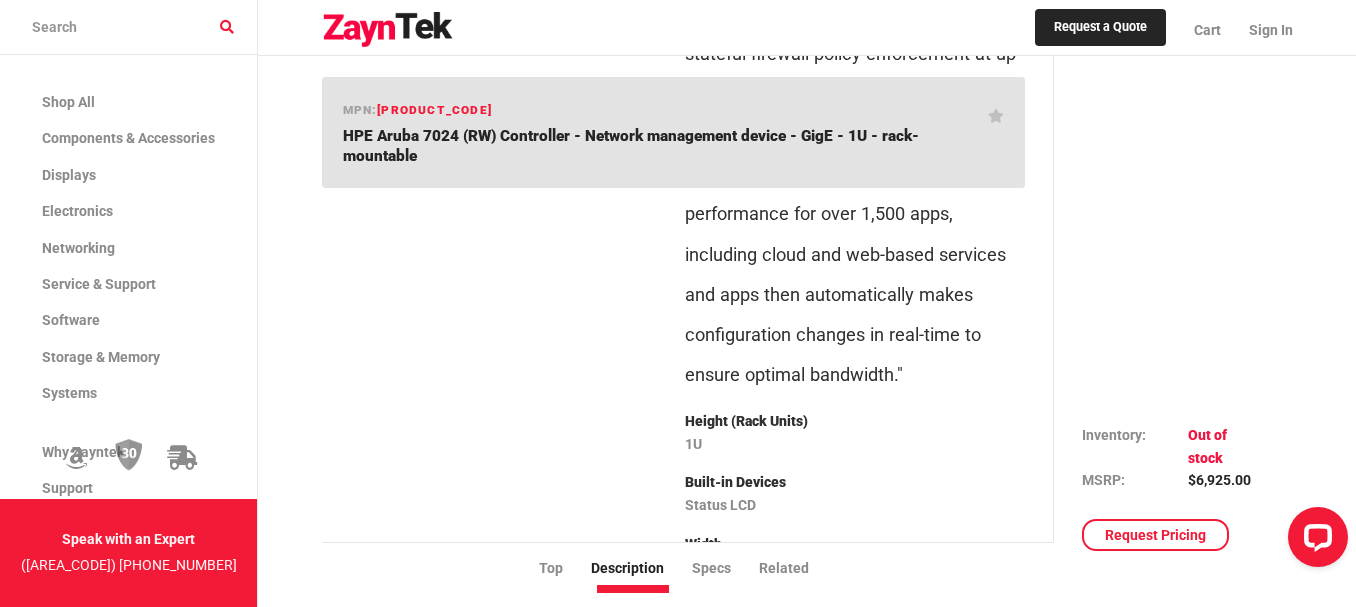 drag, startPoint x: 685, startPoint y: 401, endPoint x: 835, endPoint y: 398, distance: 150.03 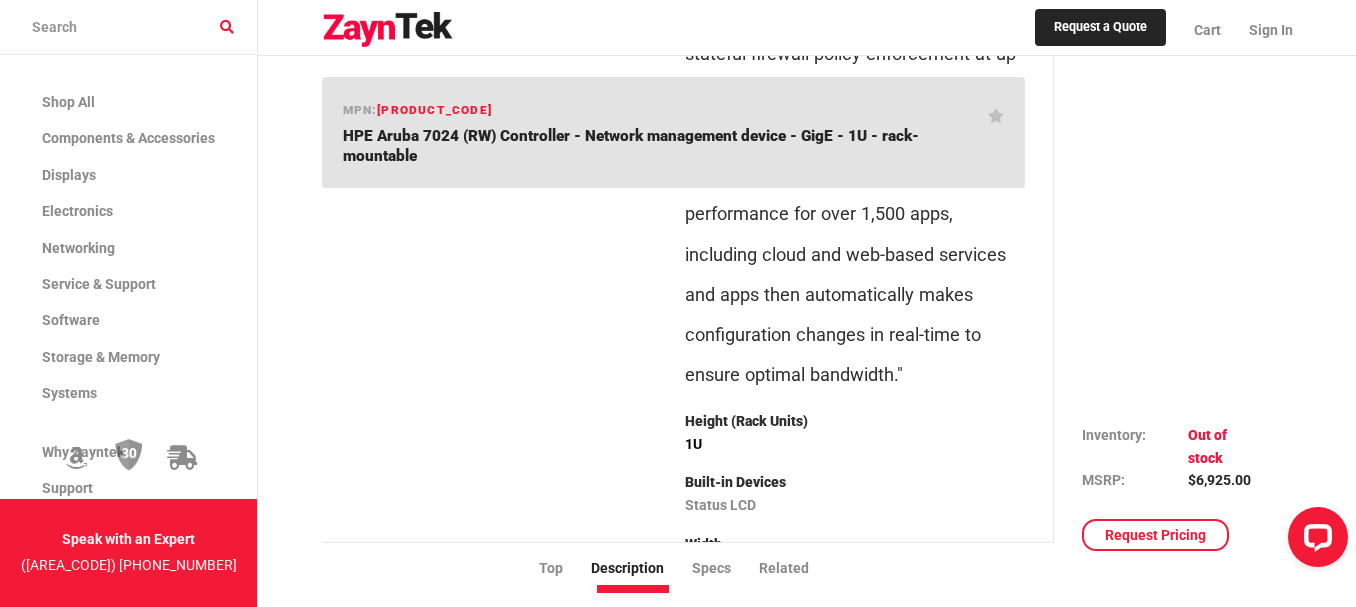 click on "1U" at bounding box center [855, 445] 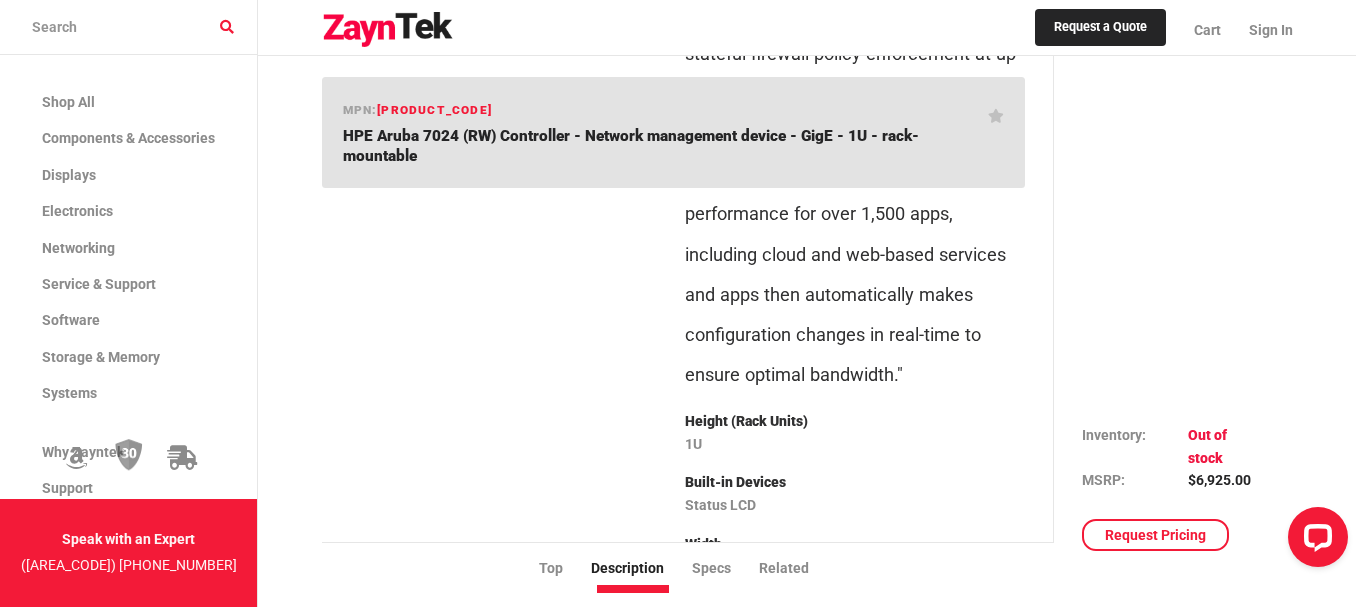 copy on "1U" 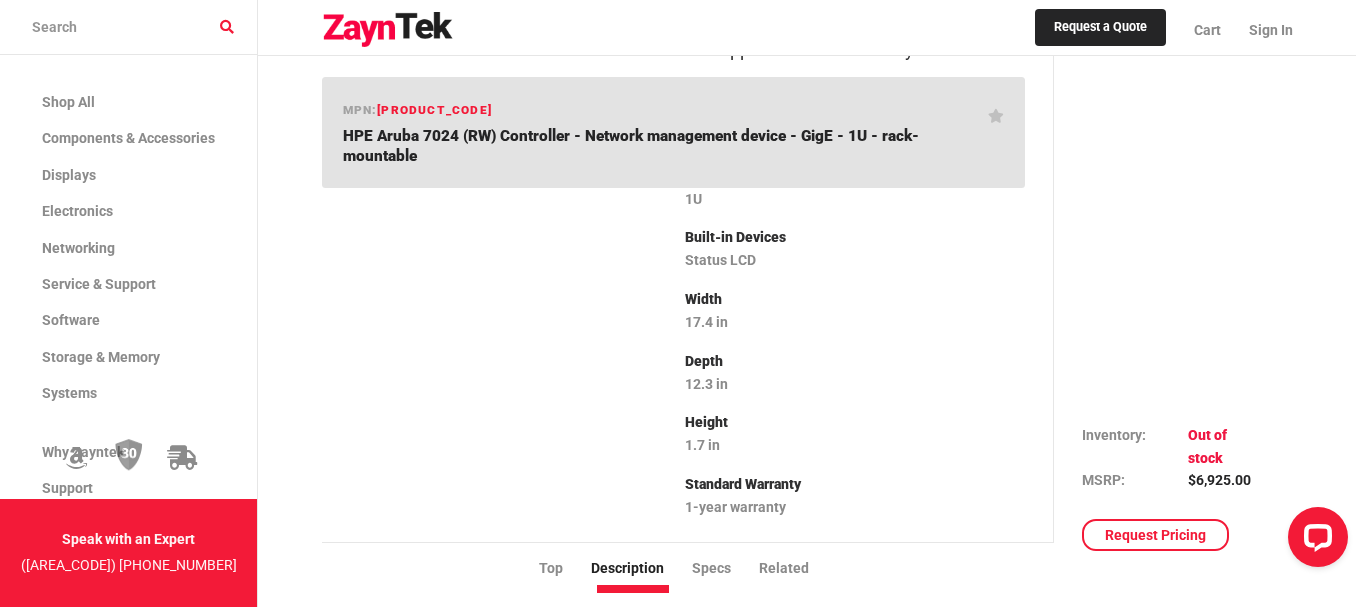 scroll, scrollTop: 700, scrollLeft: 0, axis: vertical 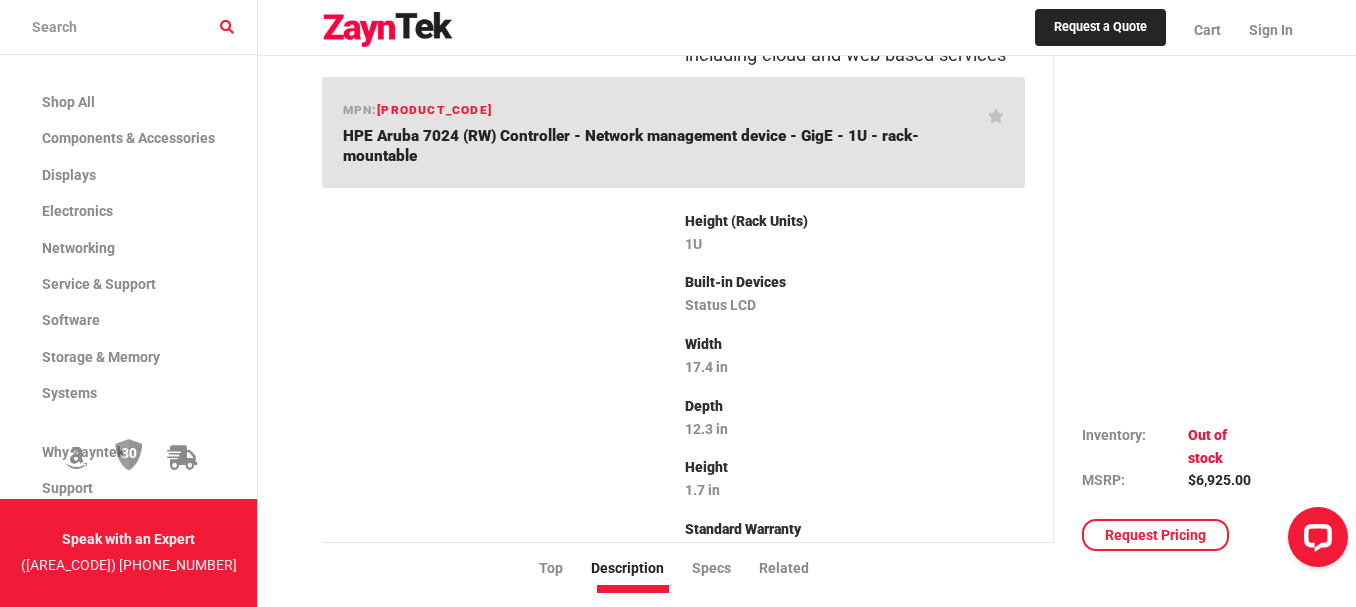 drag, startPoint x: 684, startPoint y: 262, endPoint x: 809, endPoint y: 267, distance: 125.09996 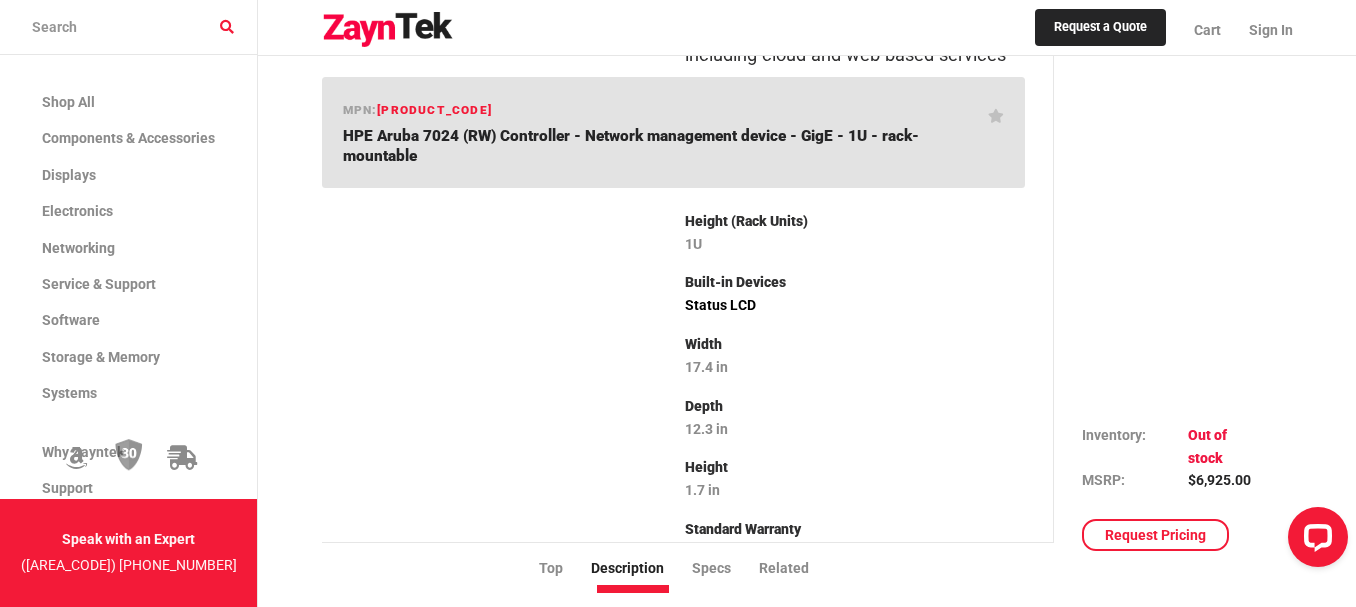 click on "Status LCD" at bounding box center (855, 306) 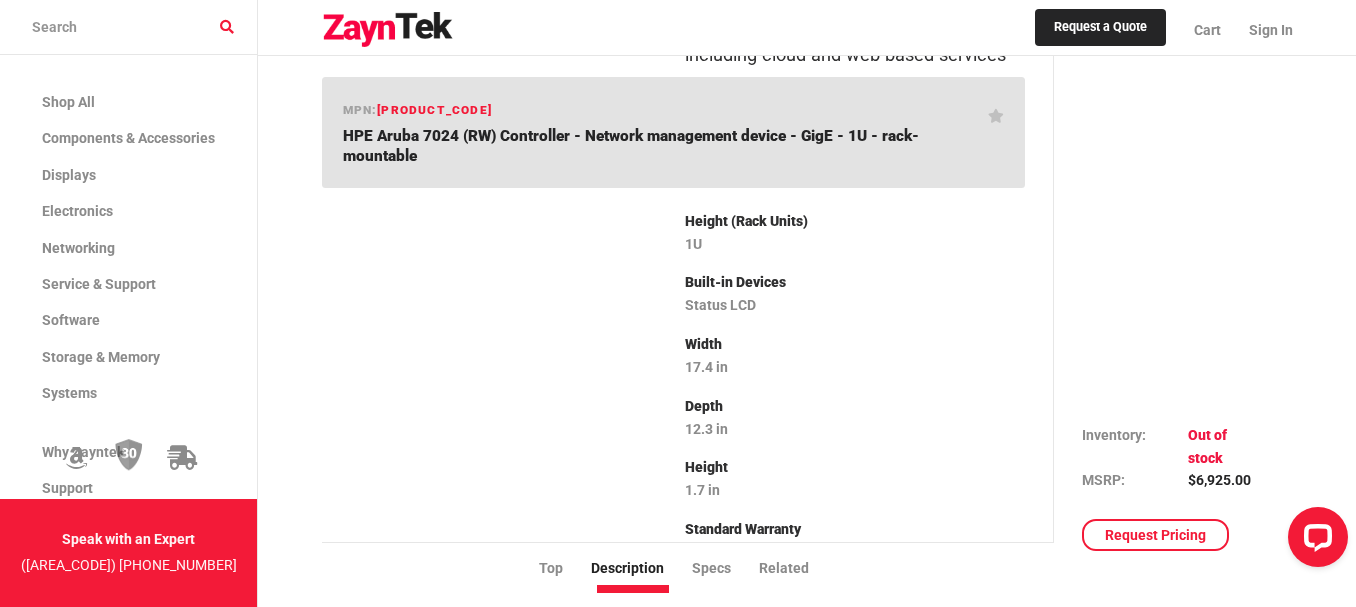 copy on "Status LCD" 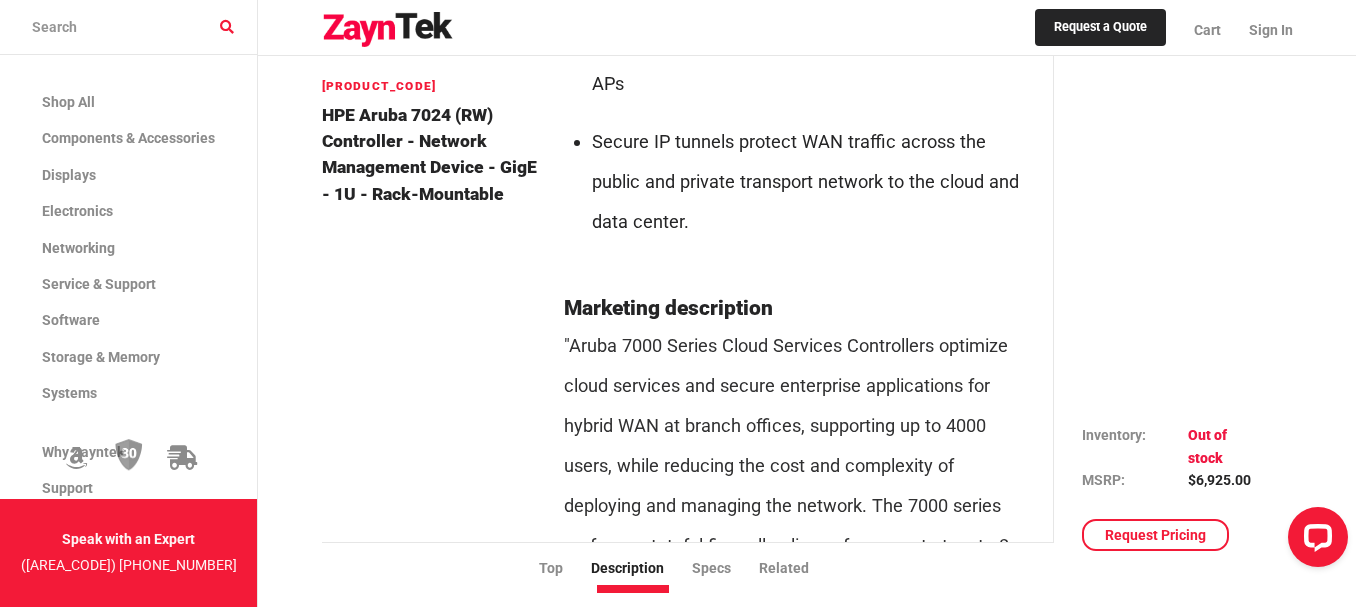 scroll, scrollTop: 1500, scrollLeft: 0, axis: vertical 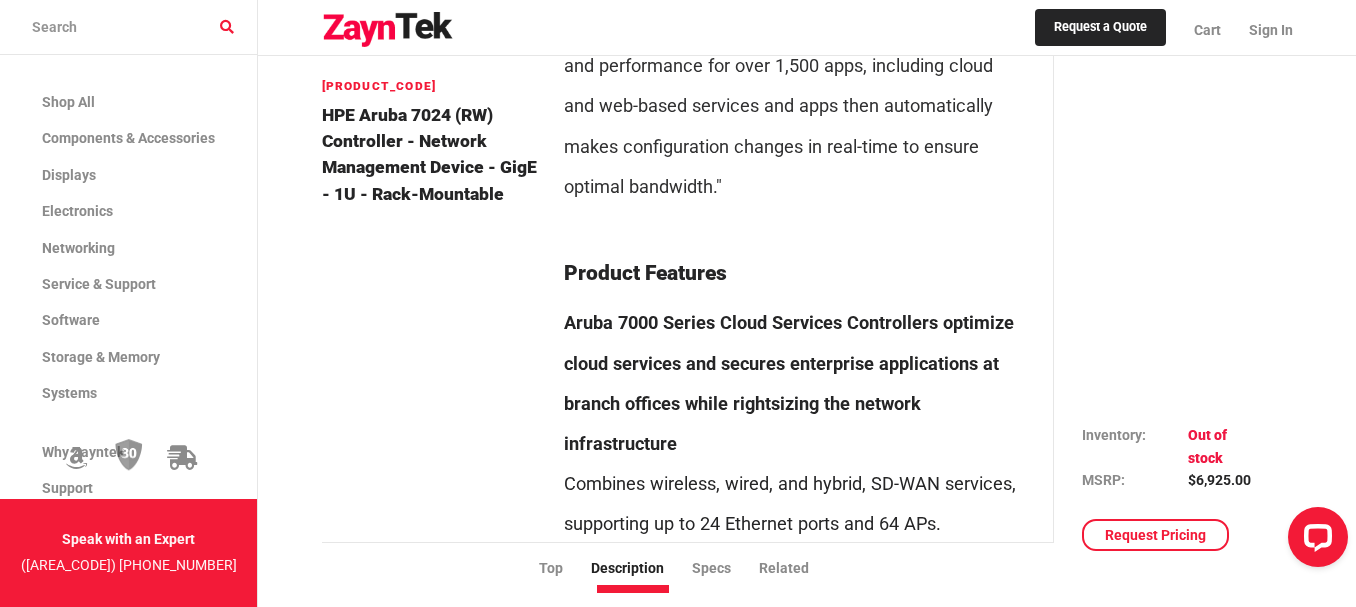 drag, startPoint x: 564, startPoint y: 229, endPoint x: 686, endPoint y: 260, distance: 125.87692 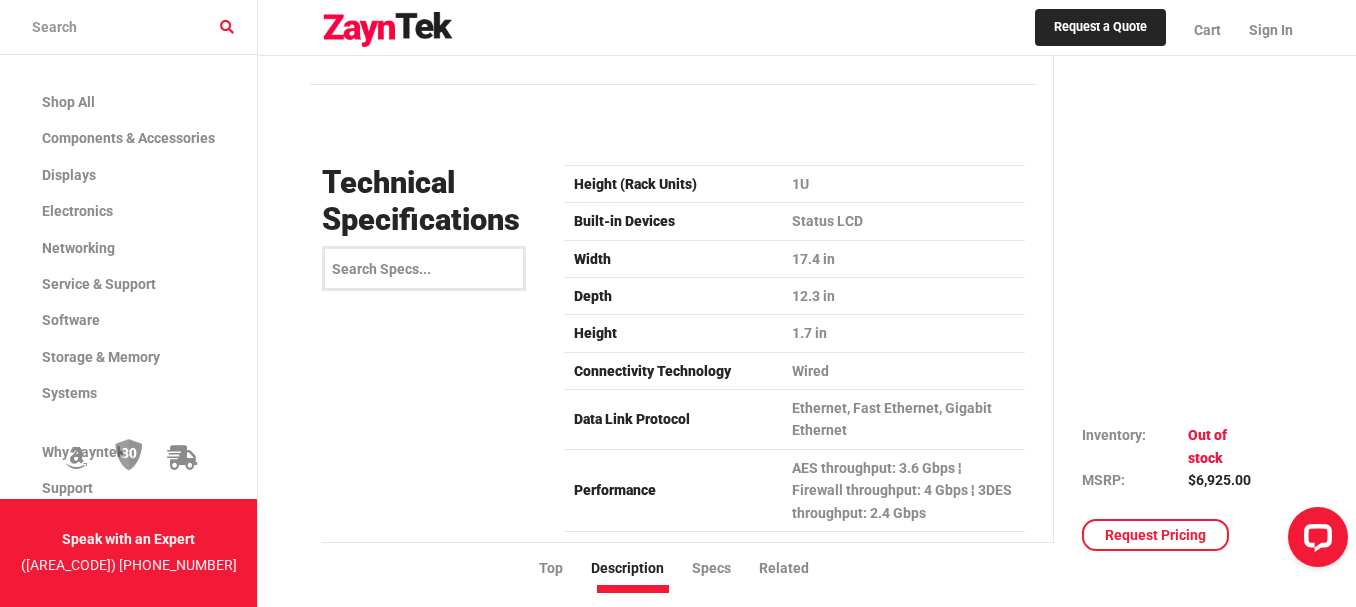 scroll, scrollTop: 3300, scrollLeft: 0, axis: vertical 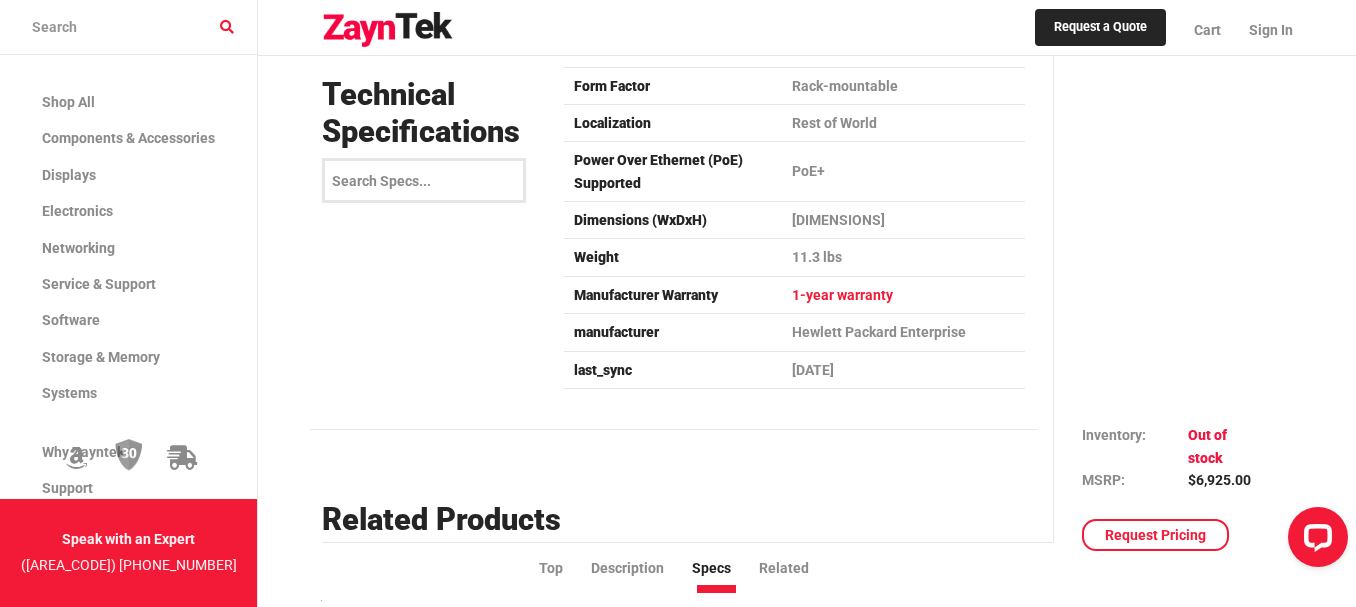 drag, startPoint x: 578, startPoint y: 151, endPoint x: 1000, endPoint y: 250, distance: 433.45703 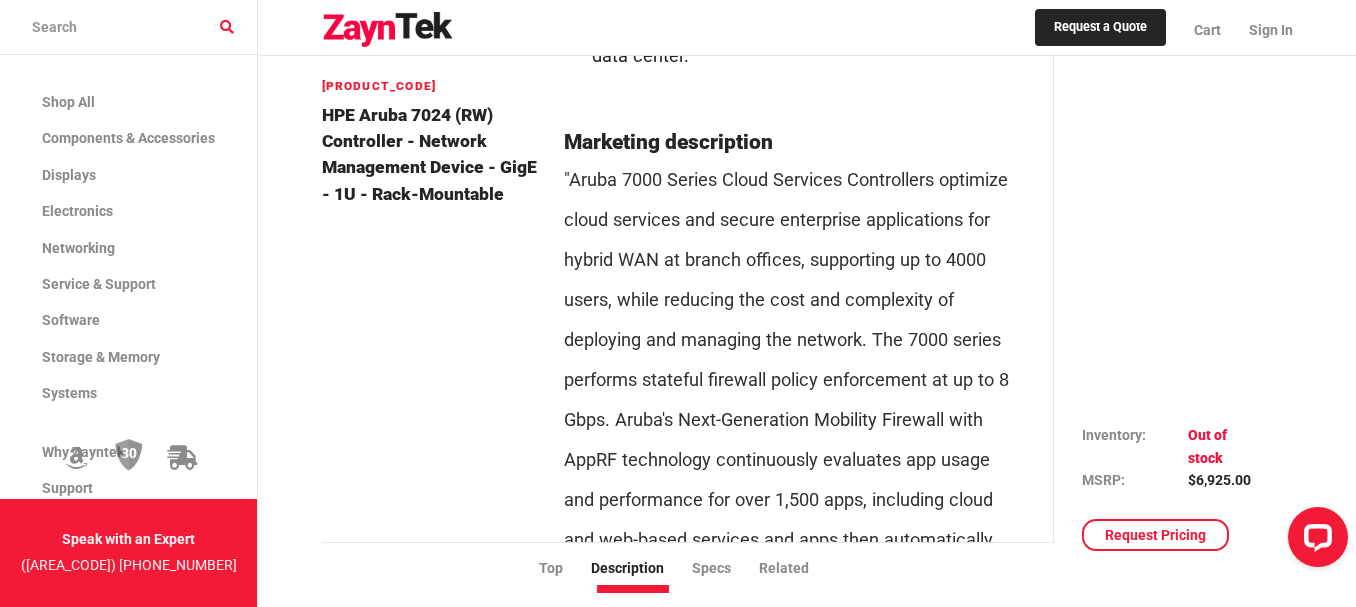 scroll, scrollTop: 1567, scrollLeft: 0, axis: vertical 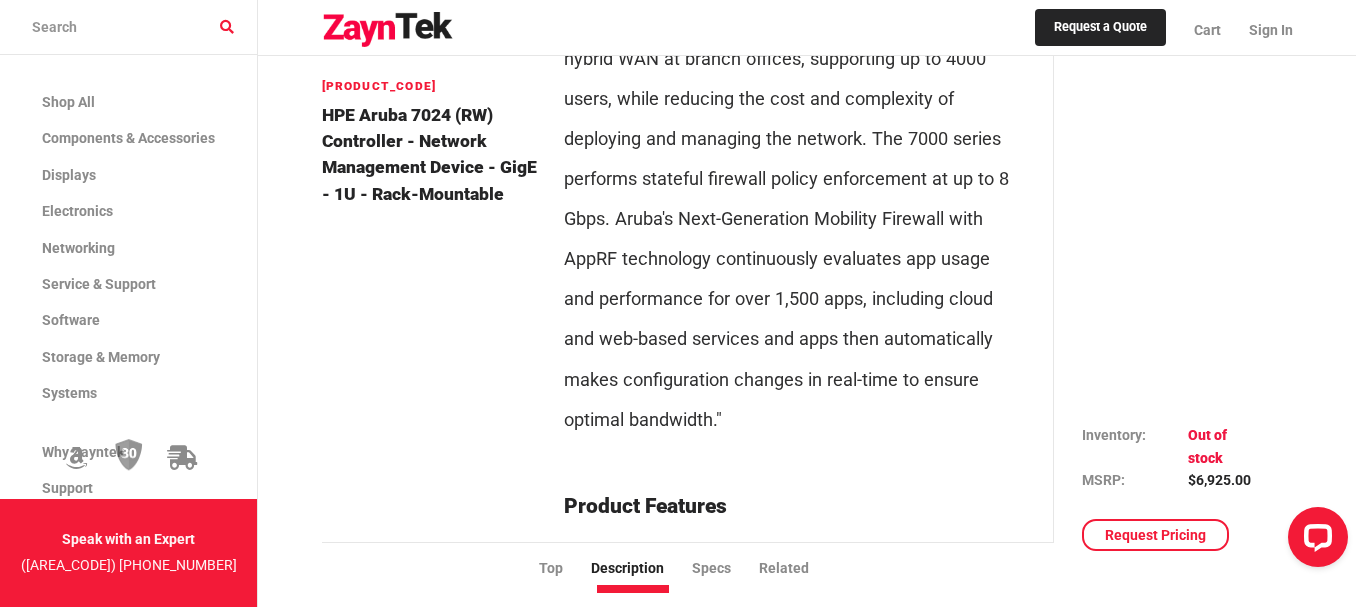 drag, startPoint x: 559, startPoint y: 154, endPoint x: 693, endPoint y: 407, distance: 286.2953 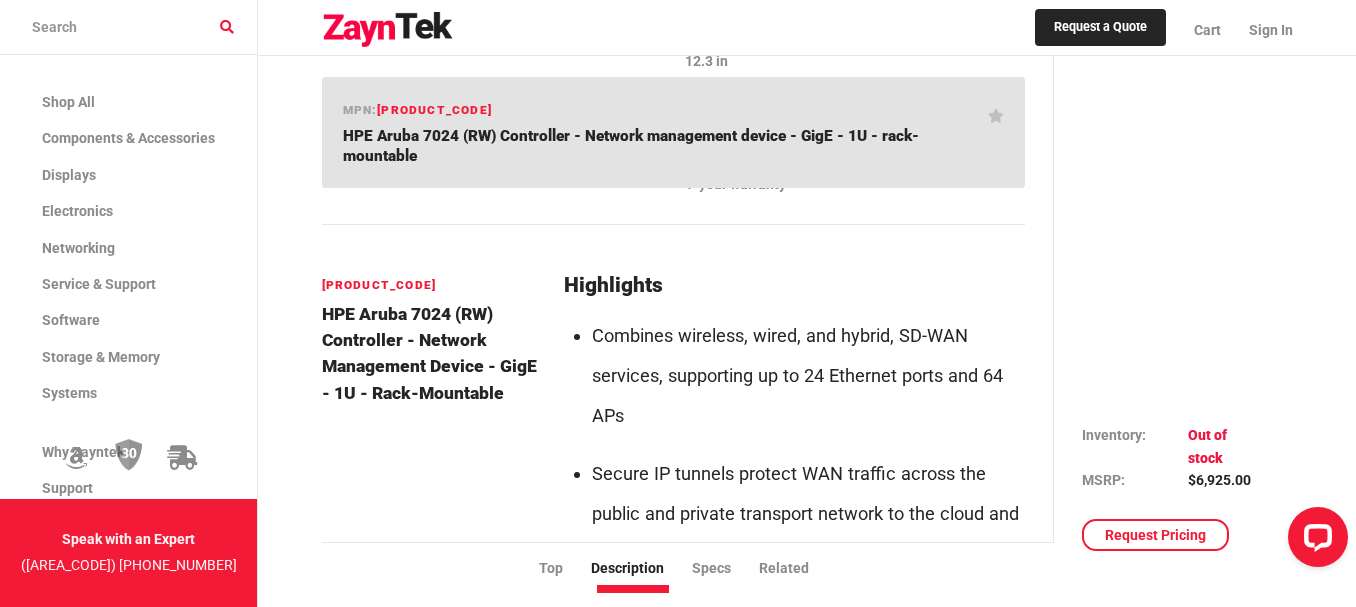 scroll, scrollTop: 1067, scrollLeft: 0, axis: vertical 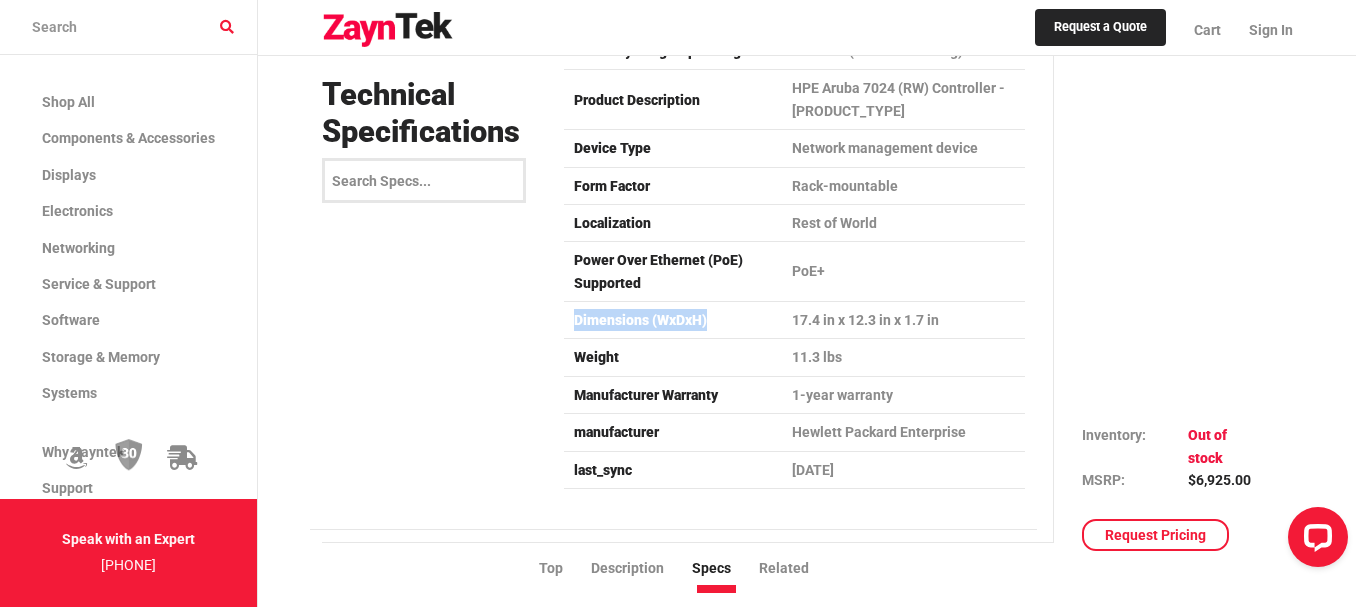 drag, startPoint x: 572, startPoint y: 277, endPoint x: 713, endPoint y: 277, distance: 141 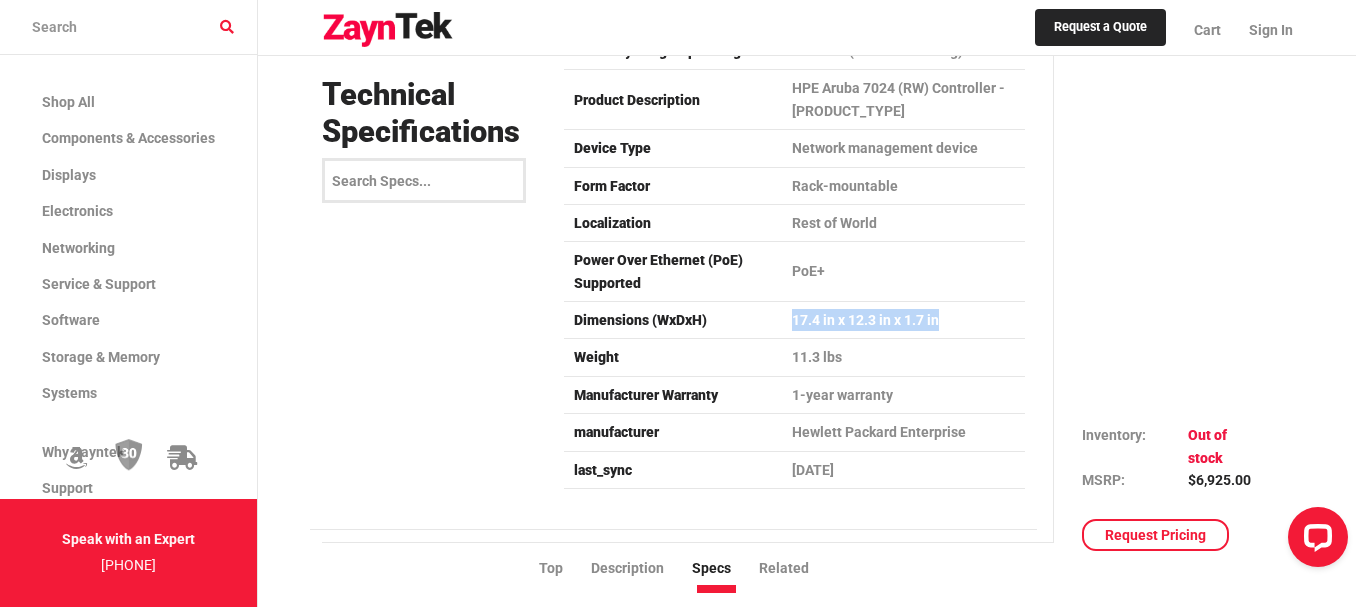drag, startPoint x: 790, startPoint y: 277, endPoint x: 950, endPoint y: 282, distance: 160.07811 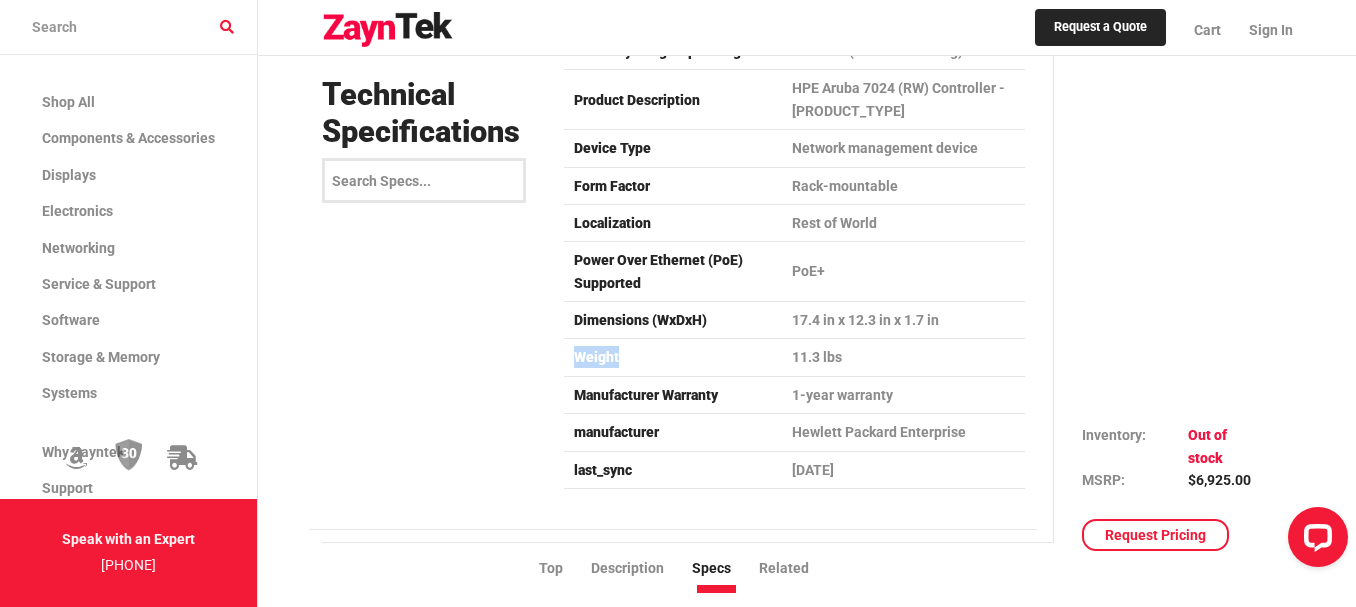 drag, startPoint x: 573, startPoint y: 318, endPoint x: 623, endPoint y: 329, distance: 51.1957 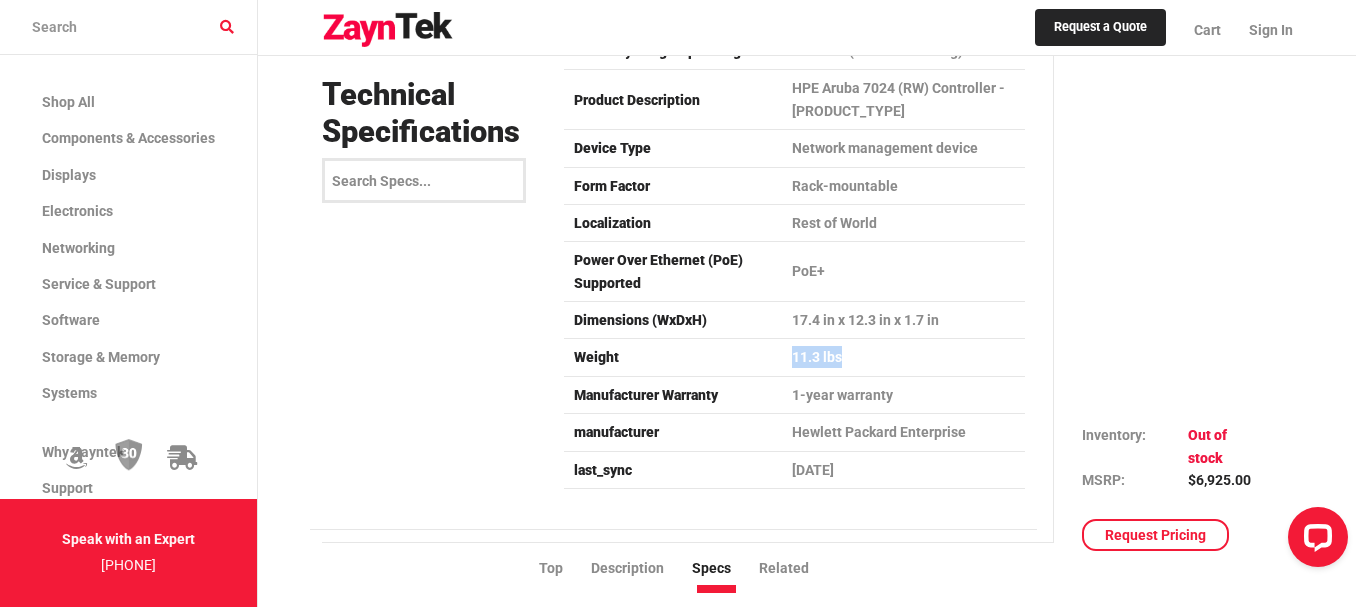 drag, startPoint x: 793, startPoint y: 322, endPoint x: 860, endPoint y: 315, distance: 67.36468 